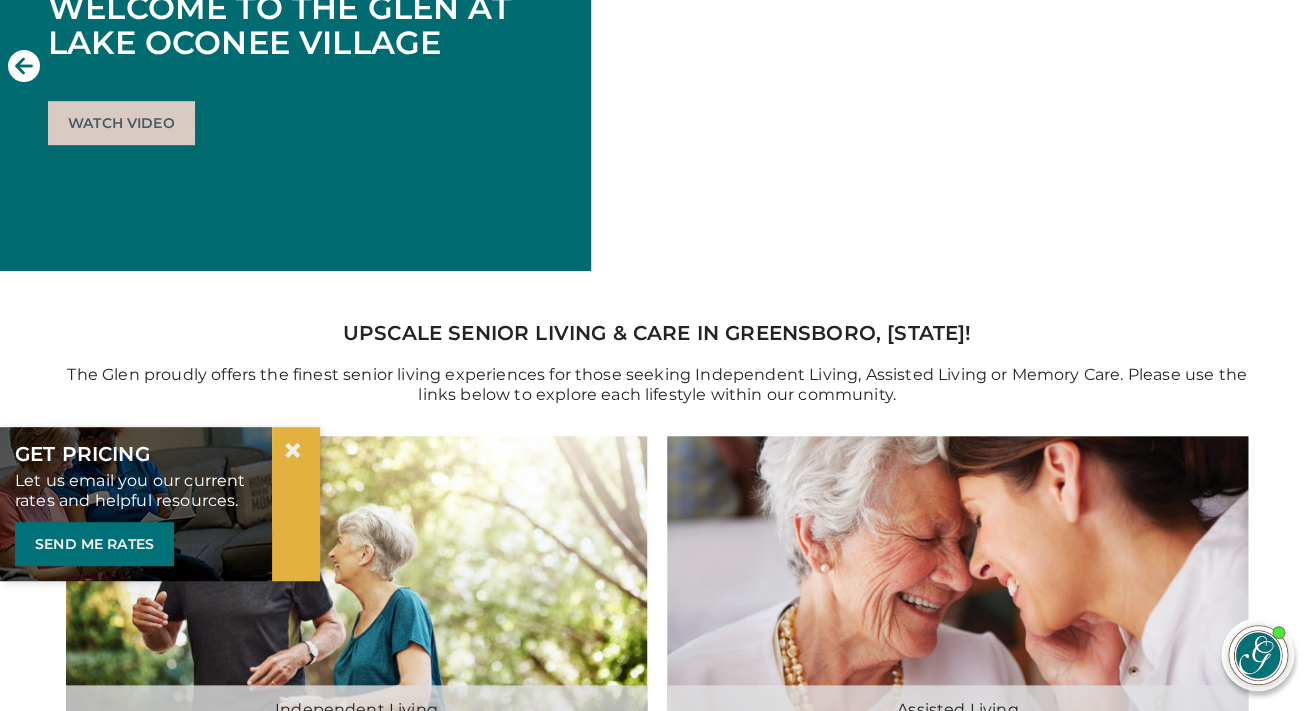 scroll, scrollTop: 343, scrollLeft: 0, axis: vertical 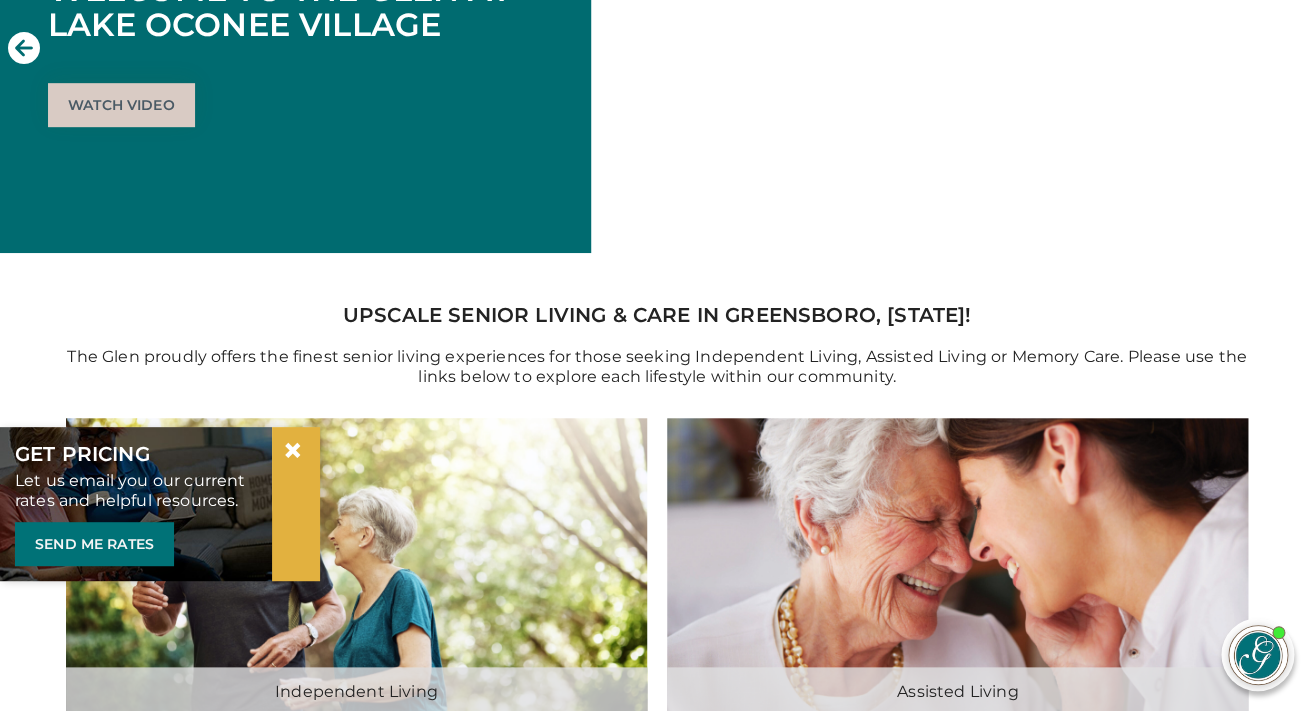 click on "×" at bounding box center [293, 450] 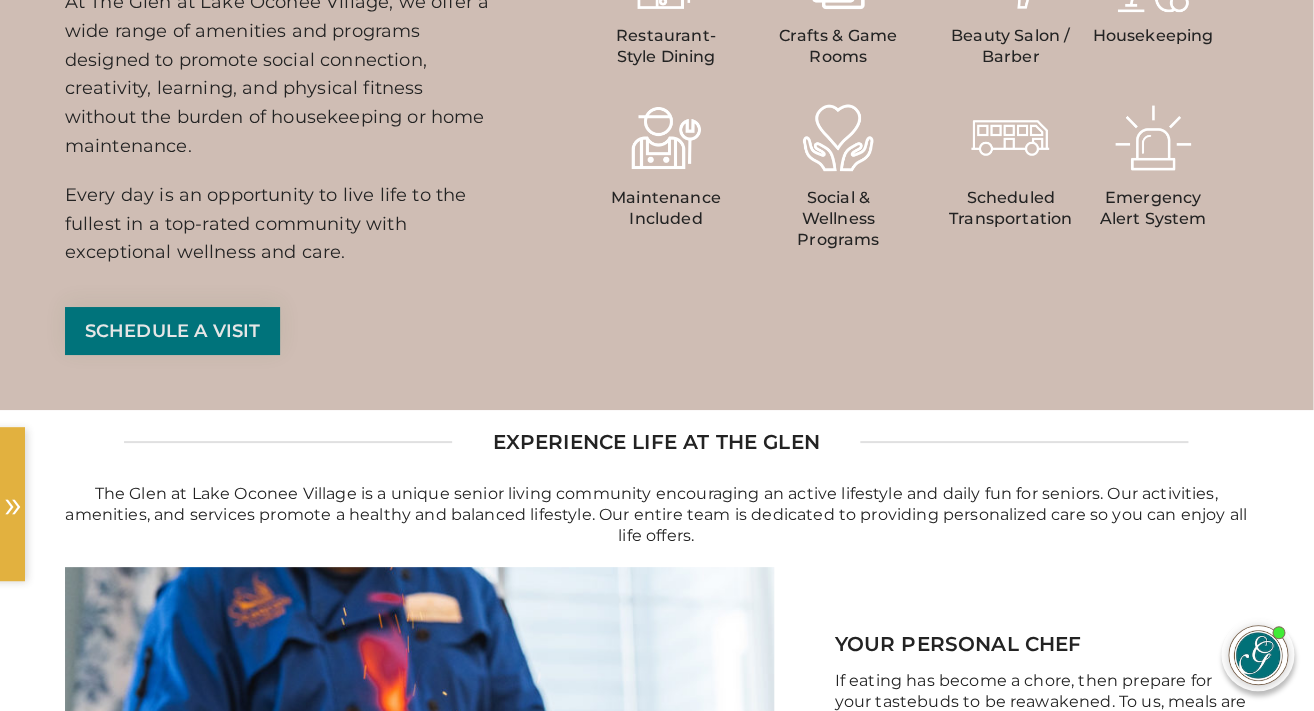 scroll, scrollTop: 2445, scrollLeft: 2, axis: both 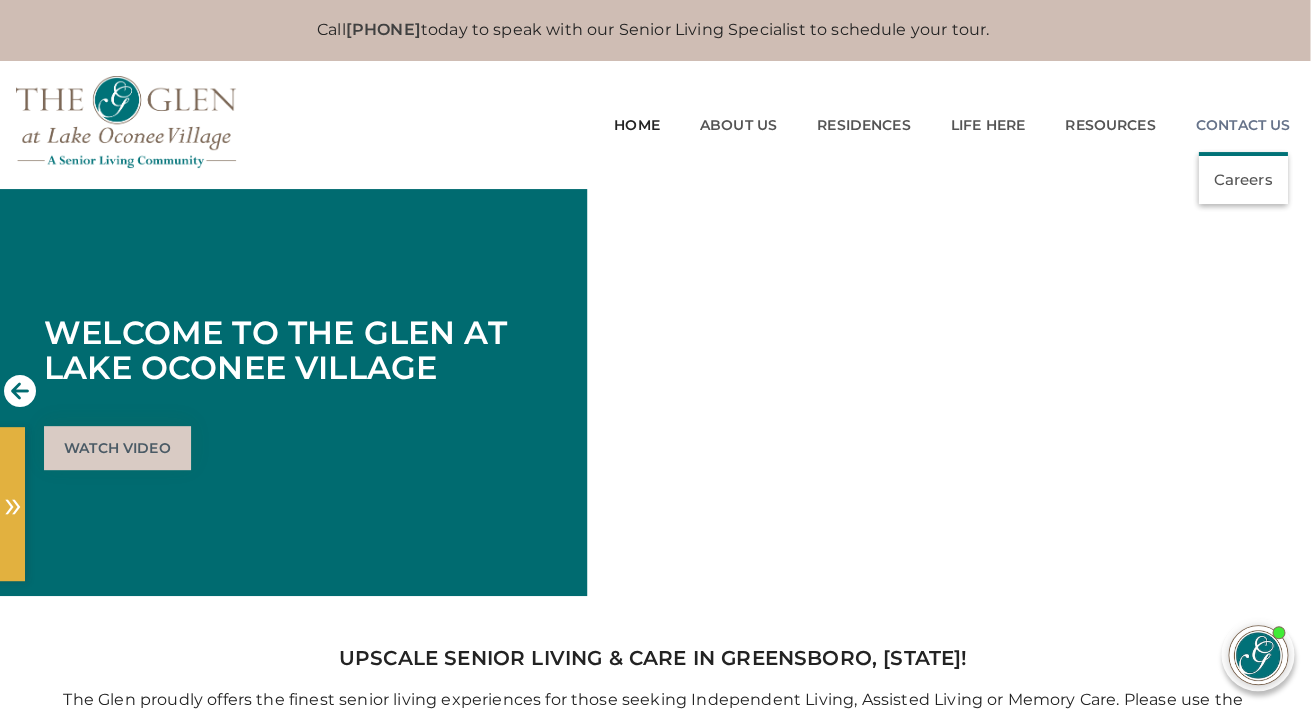 click on "Contact Us" at bounding box center (1242, 125) 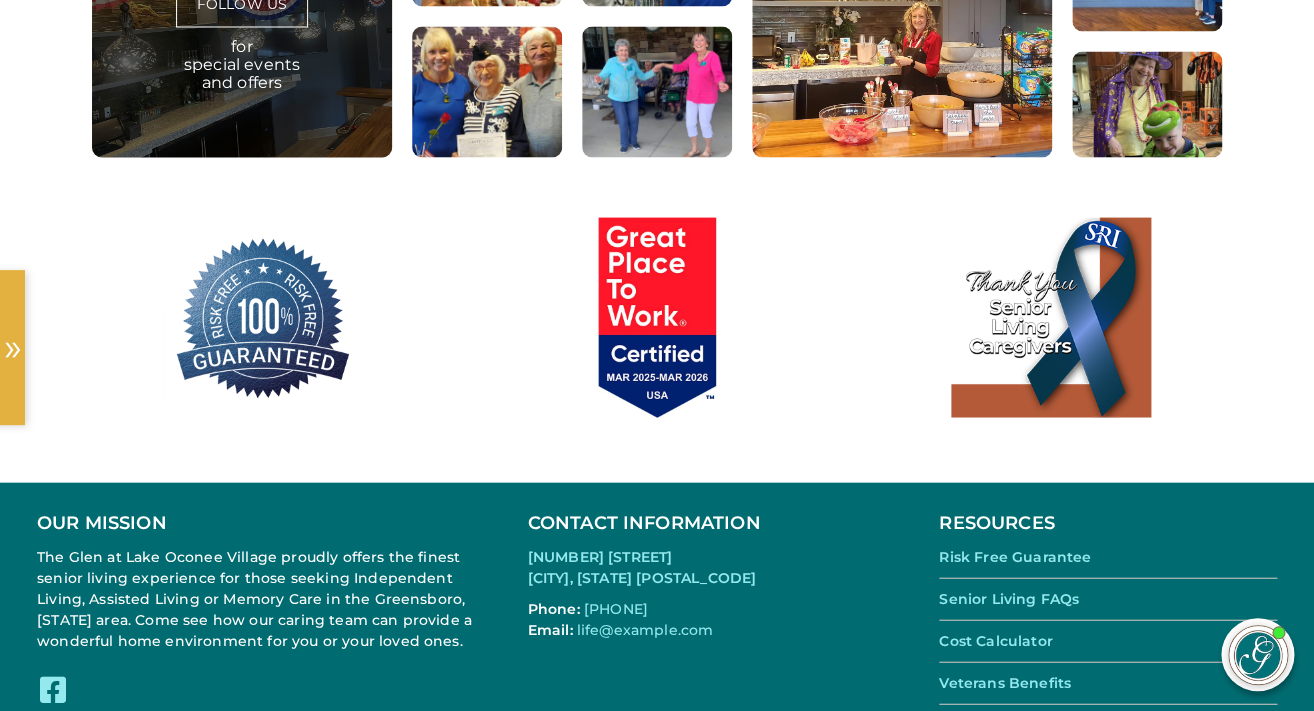 scroll, scrollTop: 1406, scrollLeft: 0, axis: vertical 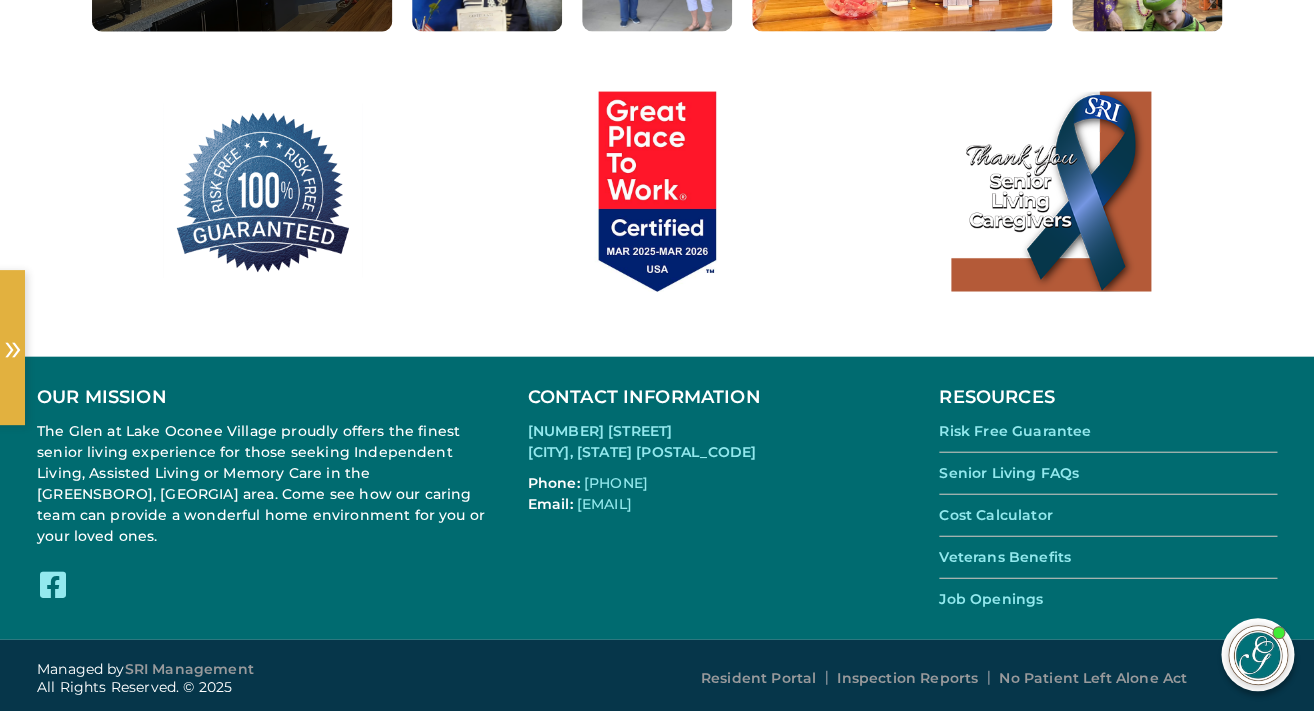 click on "Our Mission
The Glen at Lake Oconee Village proudly offers the finest senior living experience for those seeking Independent Living, Assisted Living or Memory Care in the Greensboro, Georgia area. Come see how our caring team can provide a wonderful home environment for you or your loved ones.
Contact Information
1070 Old Salem Rd. Phone:" at bounding box center [657, 498] 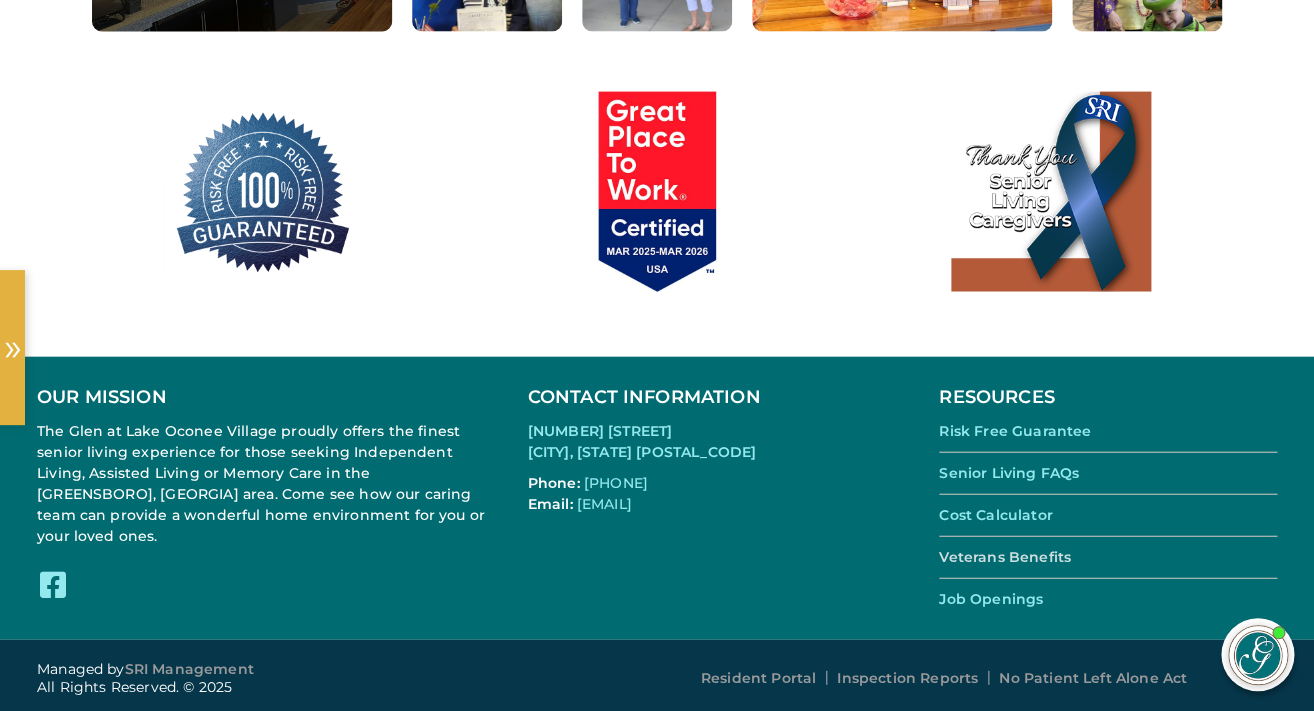 click on "Veterans Benefits" at bounding box center (1005, 557) 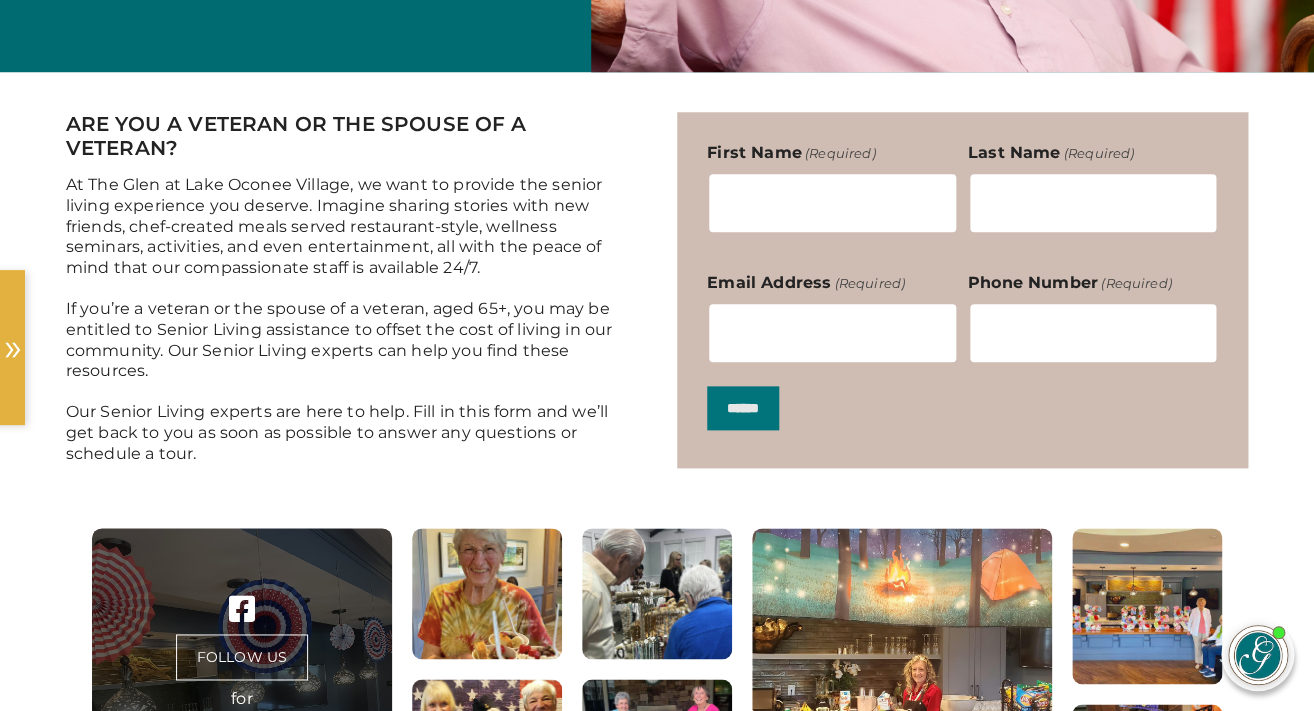 scroll, scrollTop: 608, scrollLeft: 0, axis: vertical 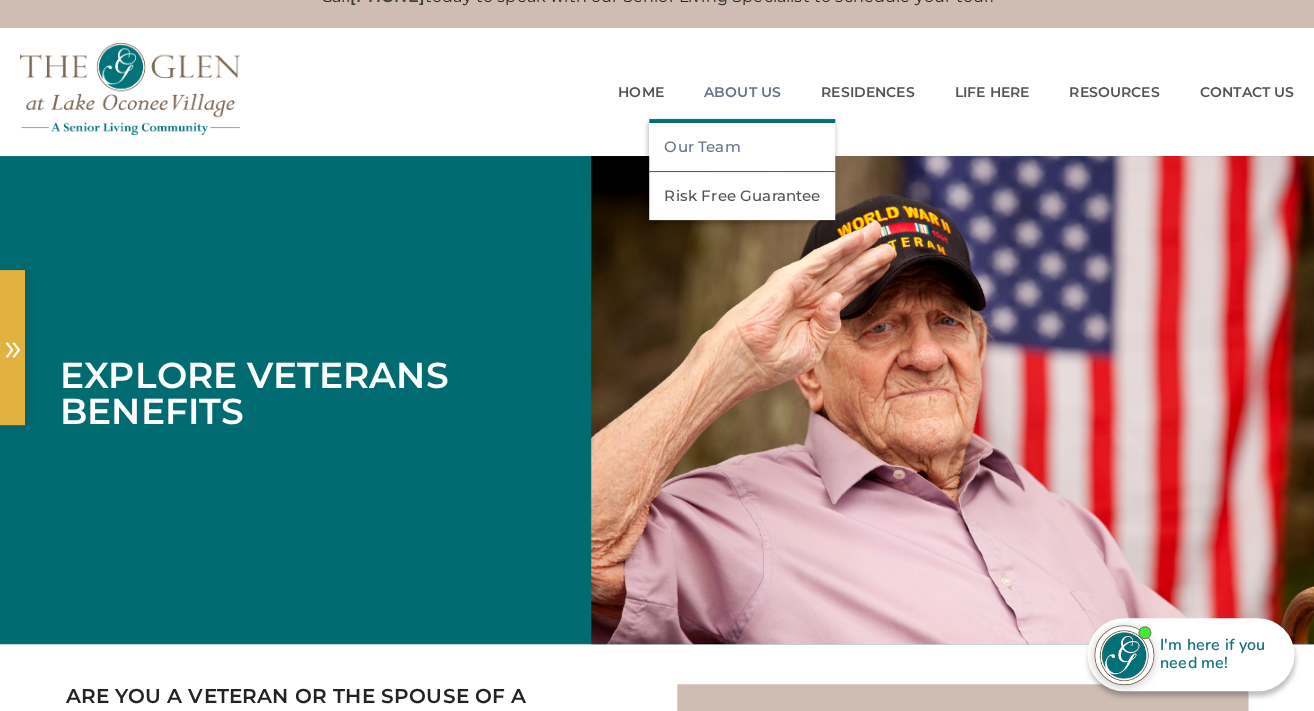 click on "Our Team" at bounding box center [742, 147] 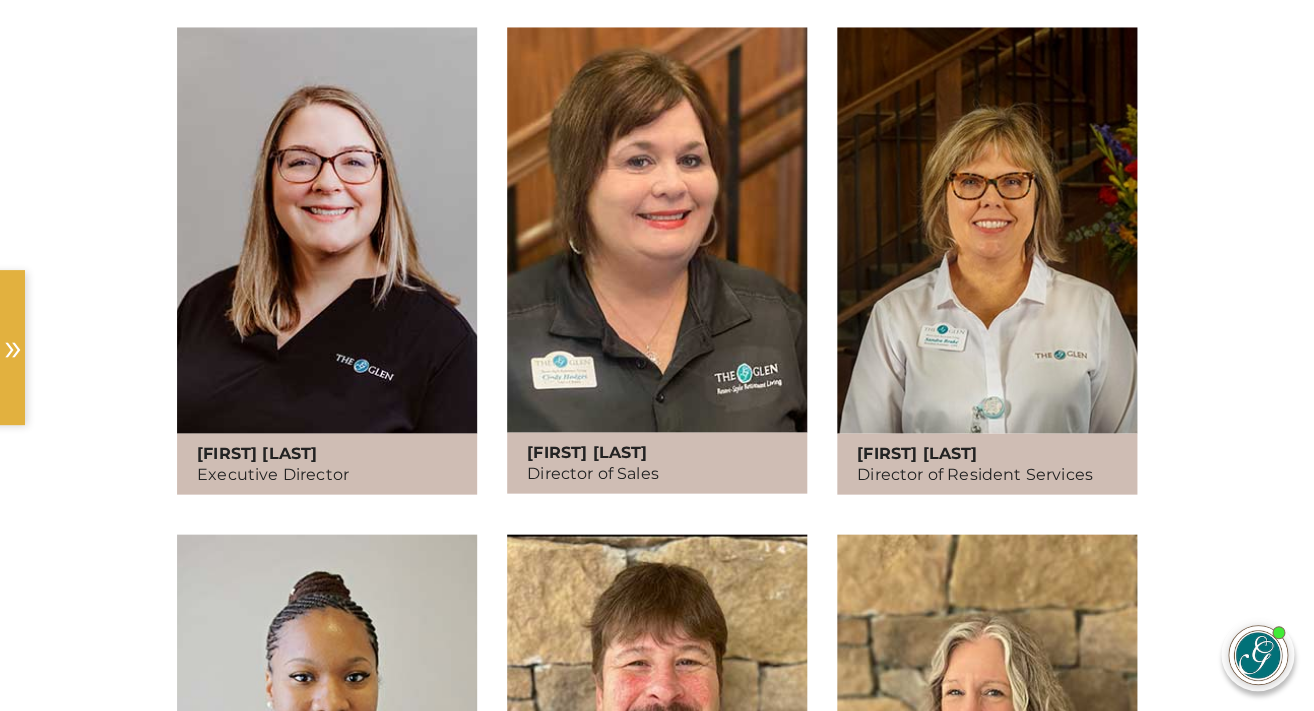 scroll, scrollTop: 1202, scrollLeft: 0, axis: vertical 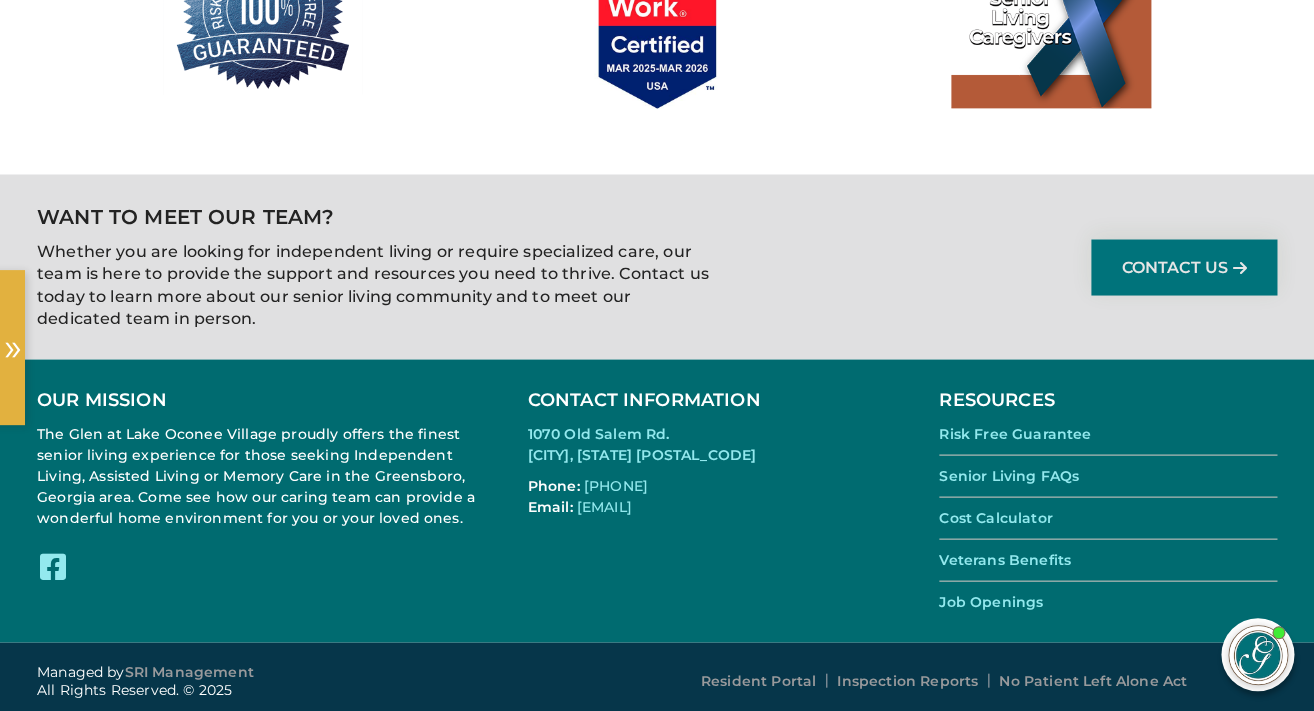 click on "1070 Old Salem Rd. Greensboro, GA 30642                                                                  Phone:   706-287-5528
Email:   life@theglenlakeoconee.com" at bounding box center (713, 470) 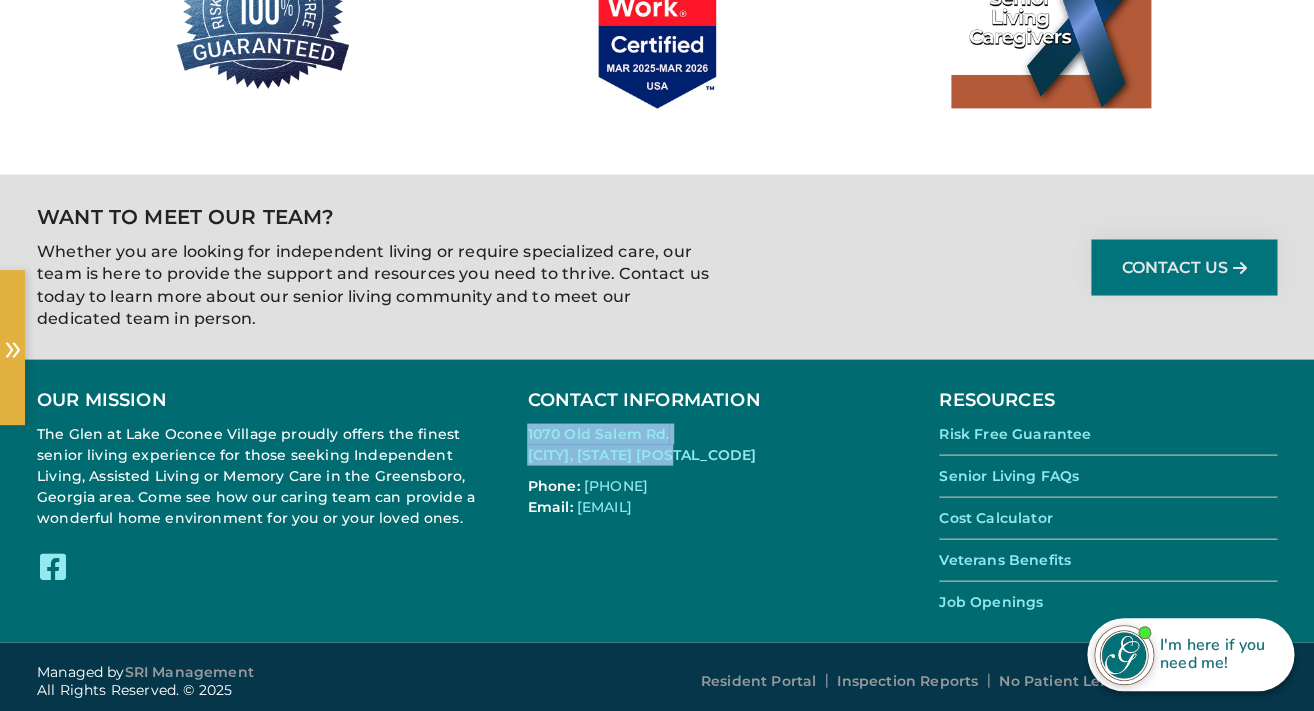 drag, startPoint x: 692, startPoint y: 444, endPoint x: 528, endPoint y: 416, distance: 166.37308 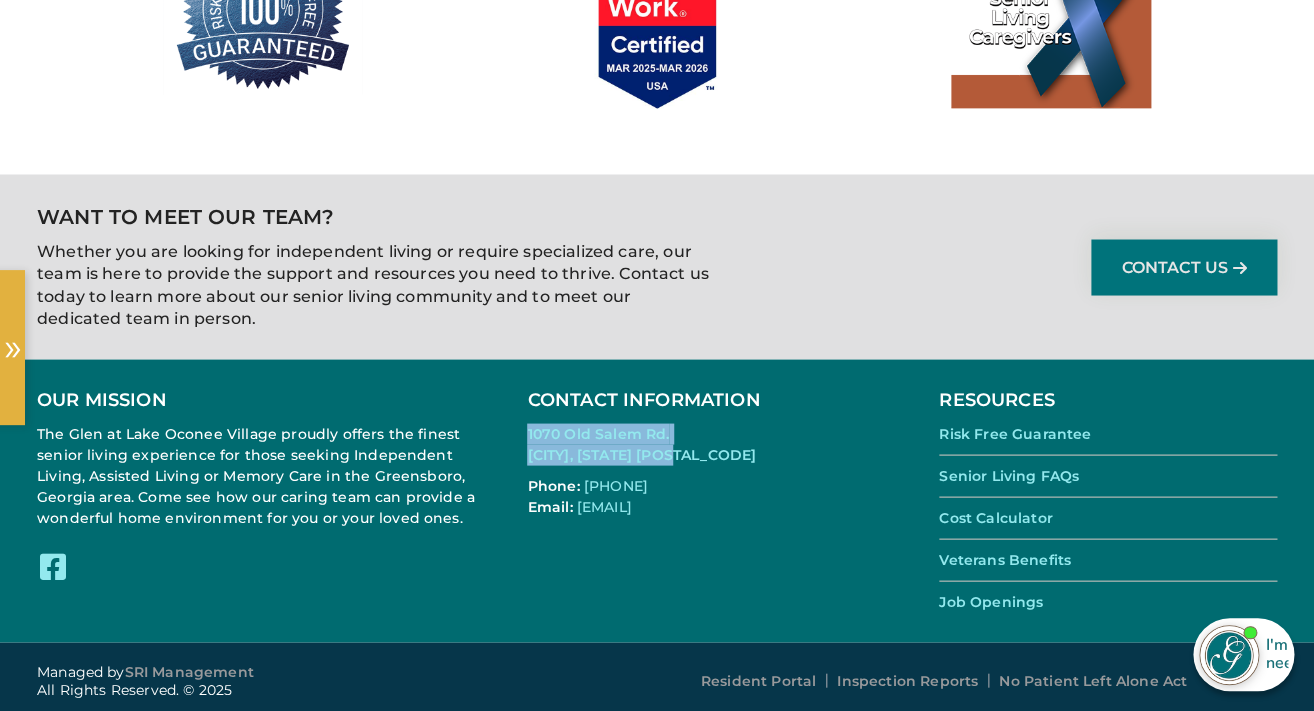 copy on "1070 Old Salem Rd. Greensboro, GA 30642" 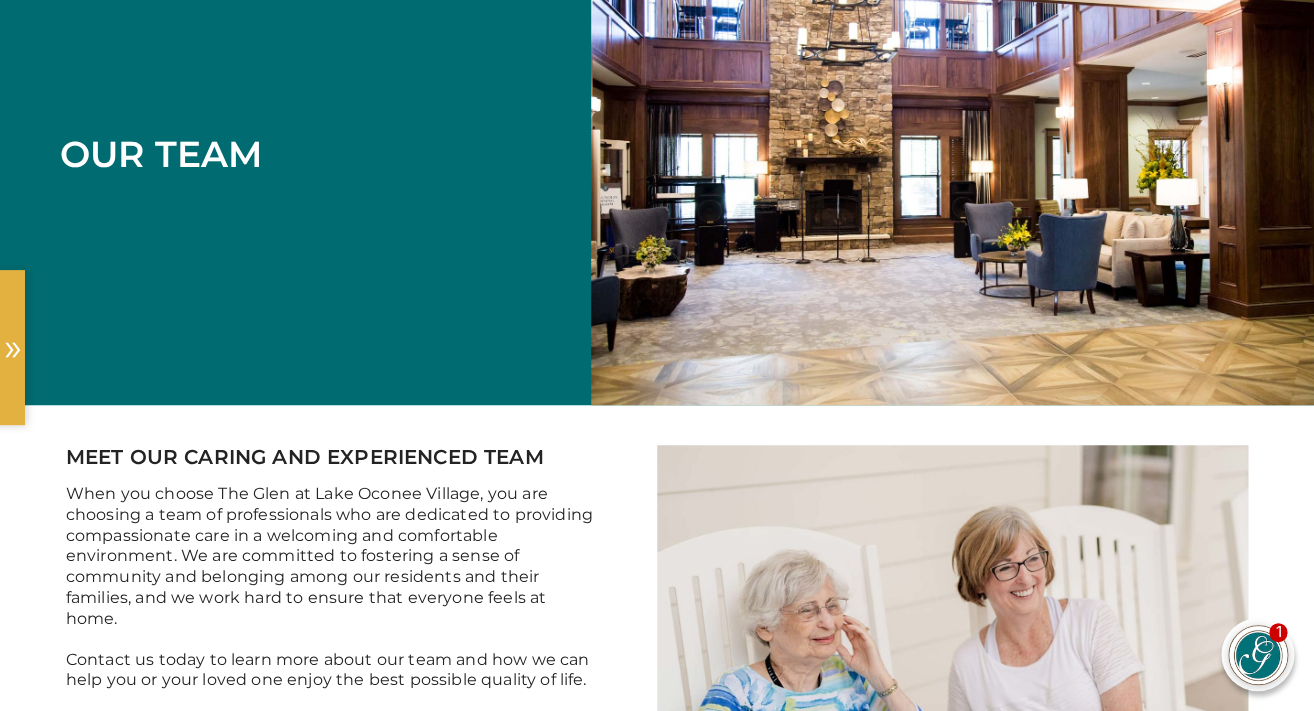 scroll, scrollTop: 0, scrollLeft: 0, axis: both 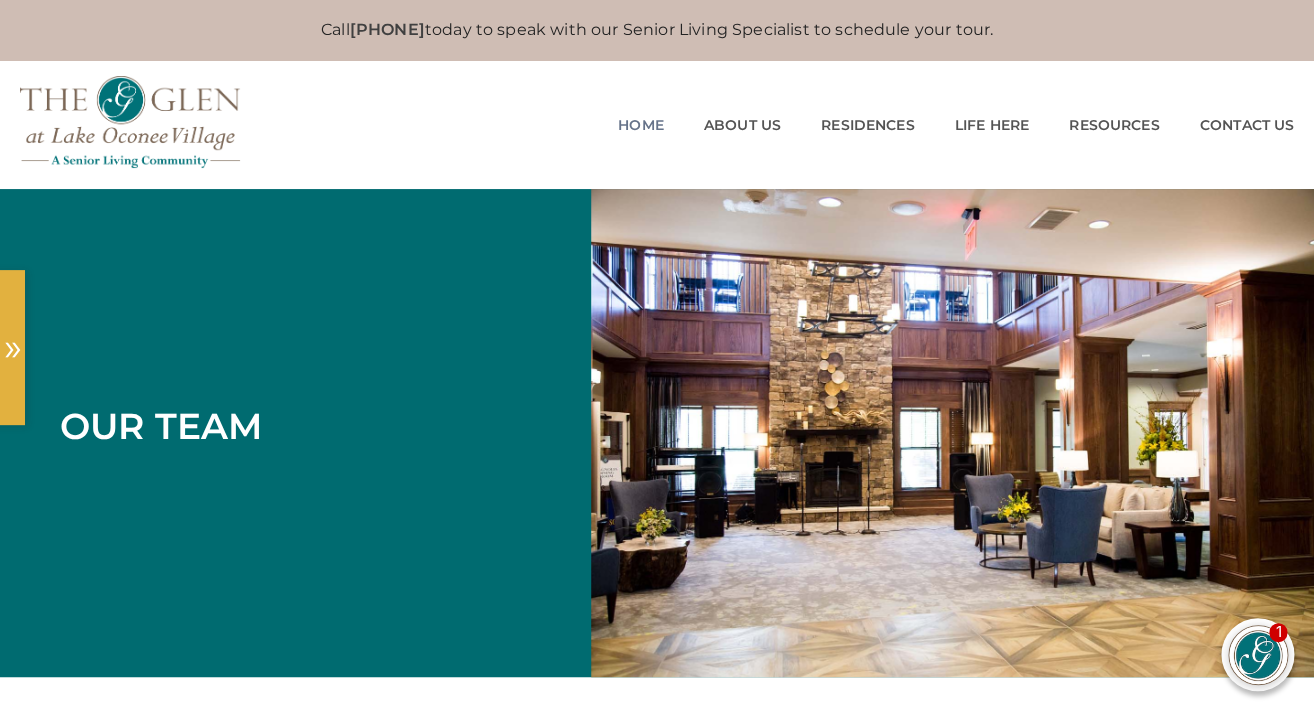 click on "Home" at bounding box center (641, 125) 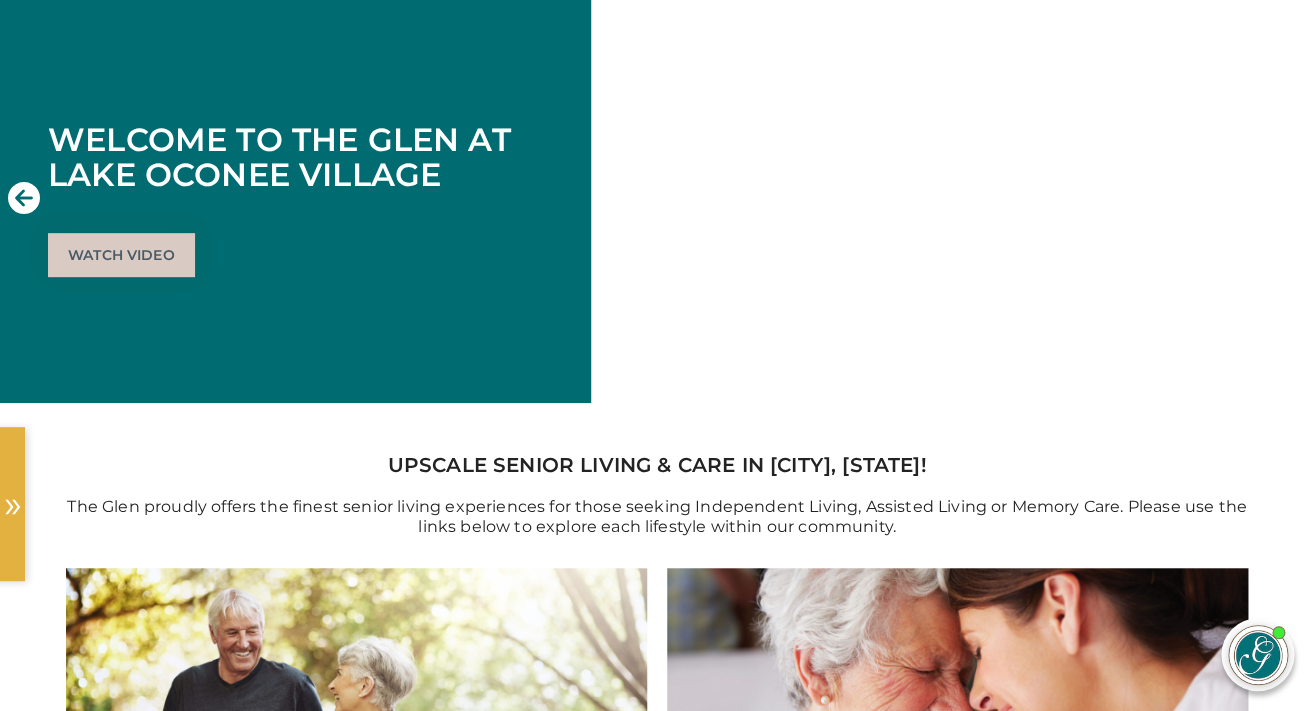 scroll, scrollTop: 155, scrollLeft: 0, axis: vertical 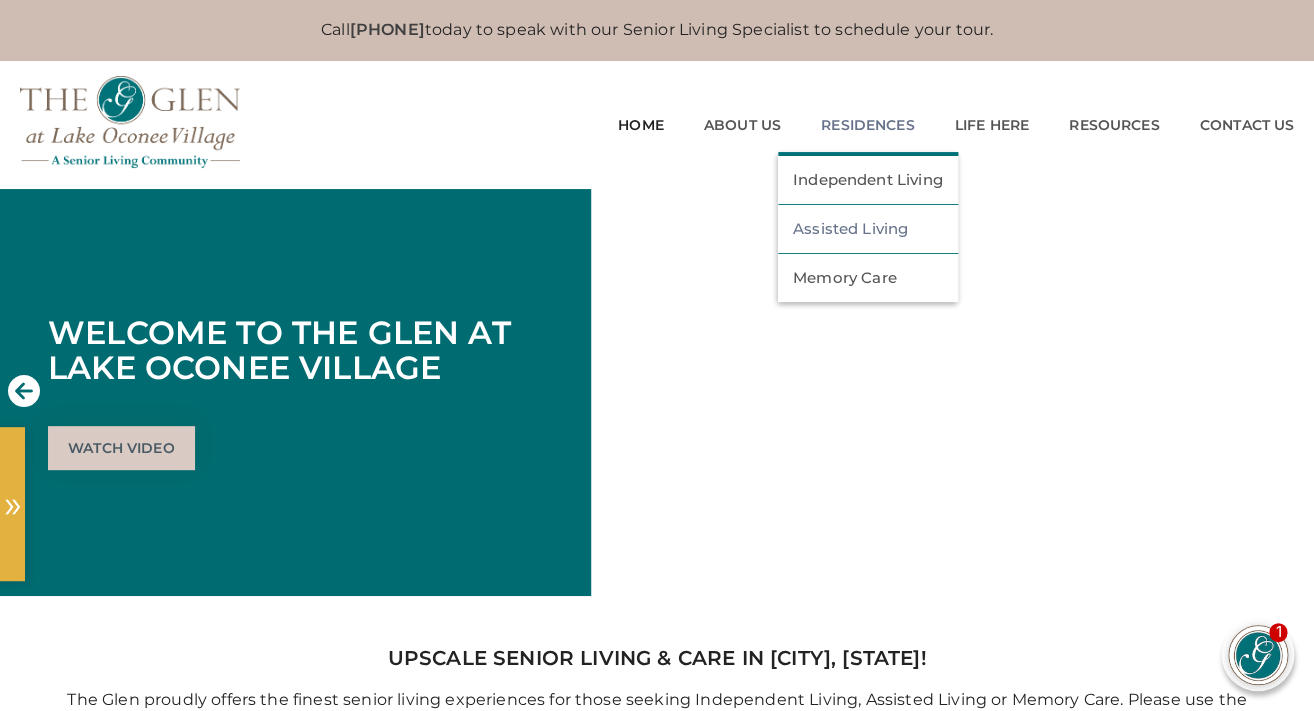click on "Assisted Living" at bounding box center (868, 229) 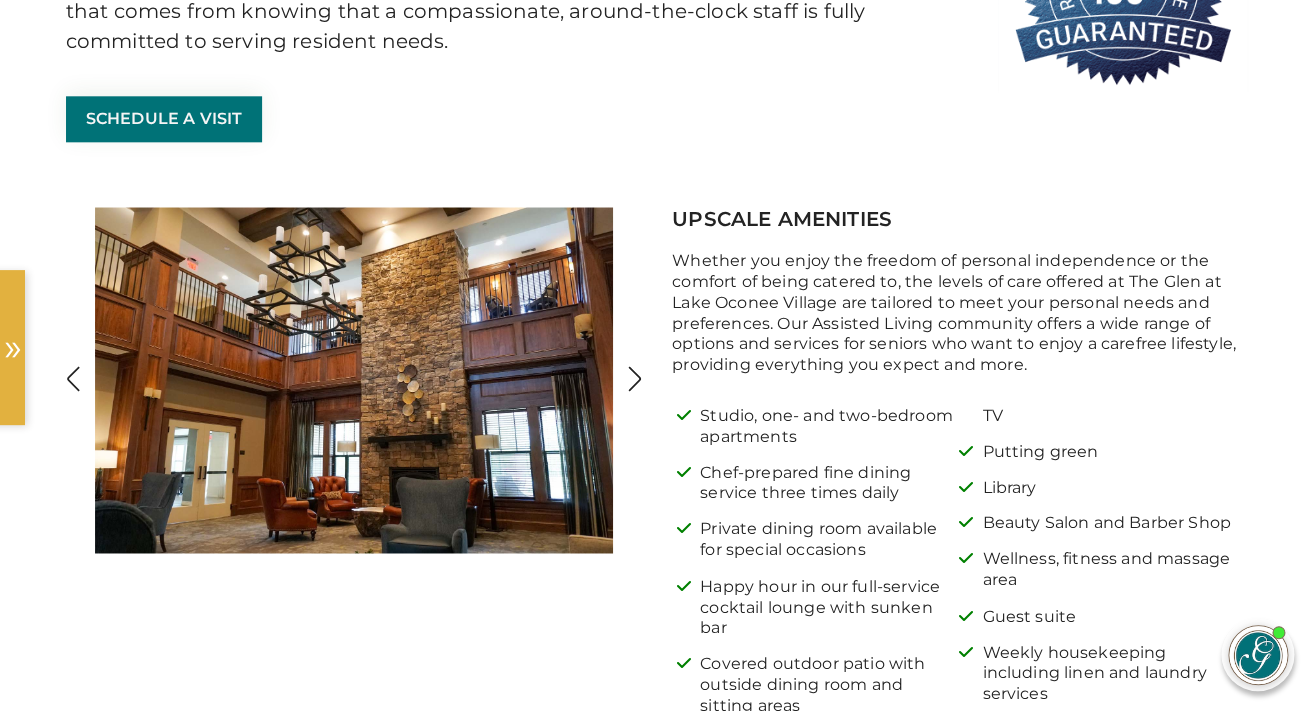 scroll, scrollTop: 730, scrollLeft: 0, axis: vertical 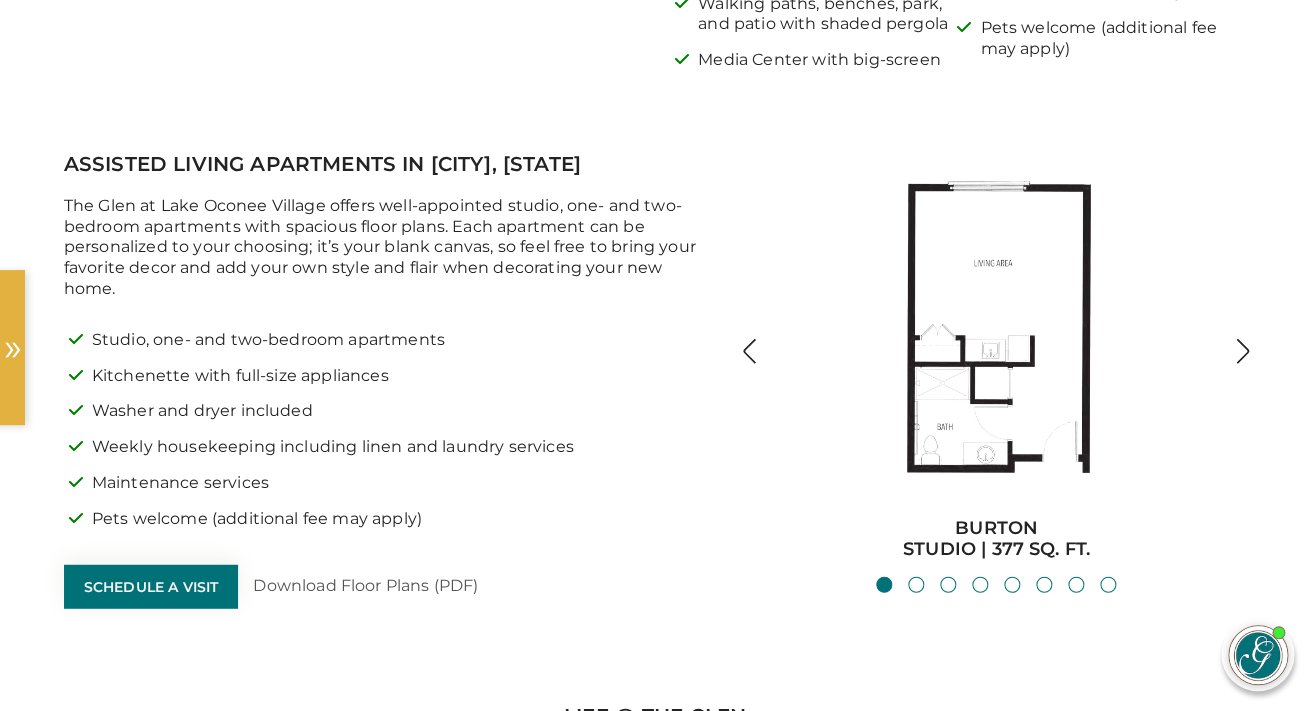 click at bounding box center (1242, 351) 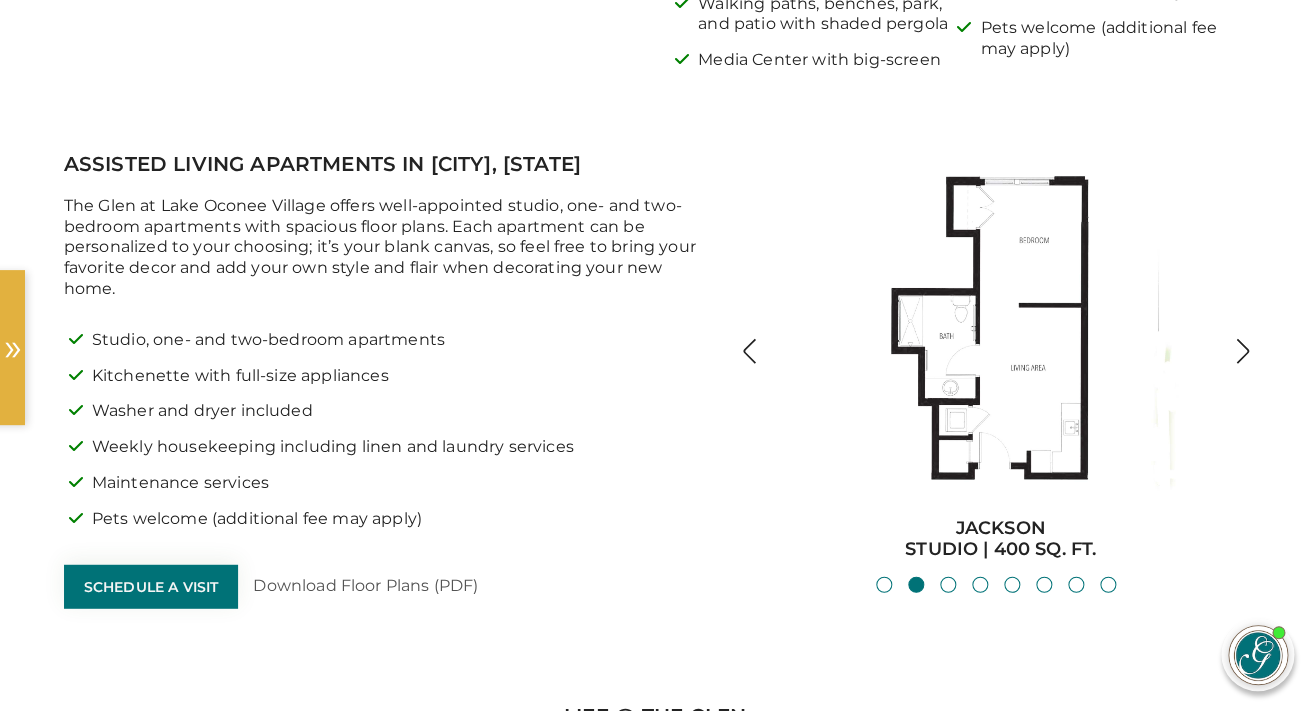 click at bounding box center (1242, 351) 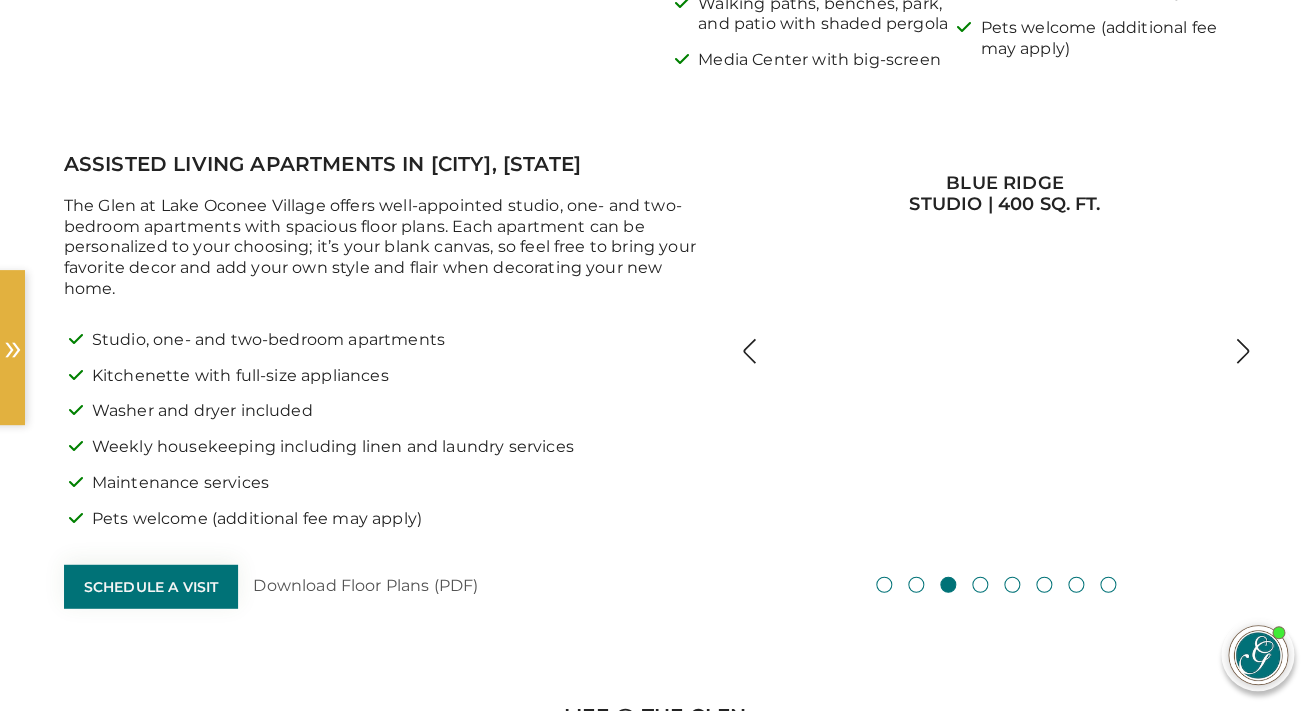 click at bounding box center (1242, 351) 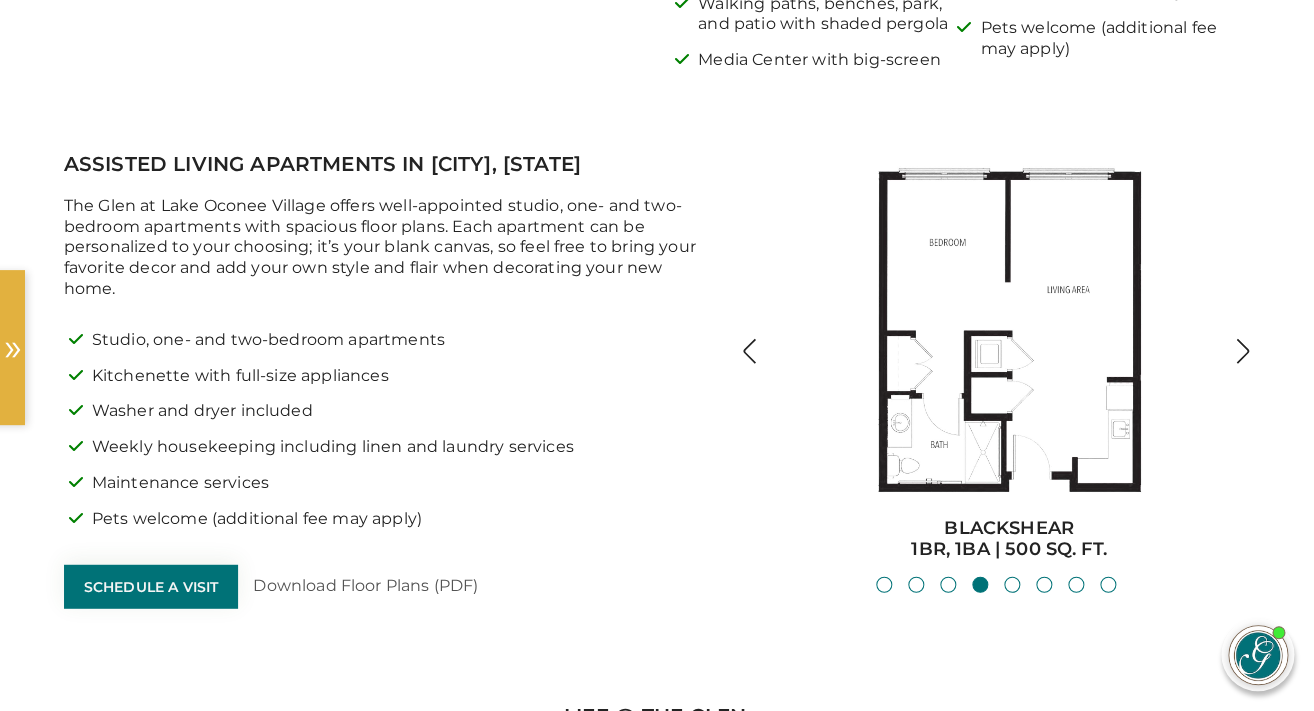 click at bounding box center [1242, 351] 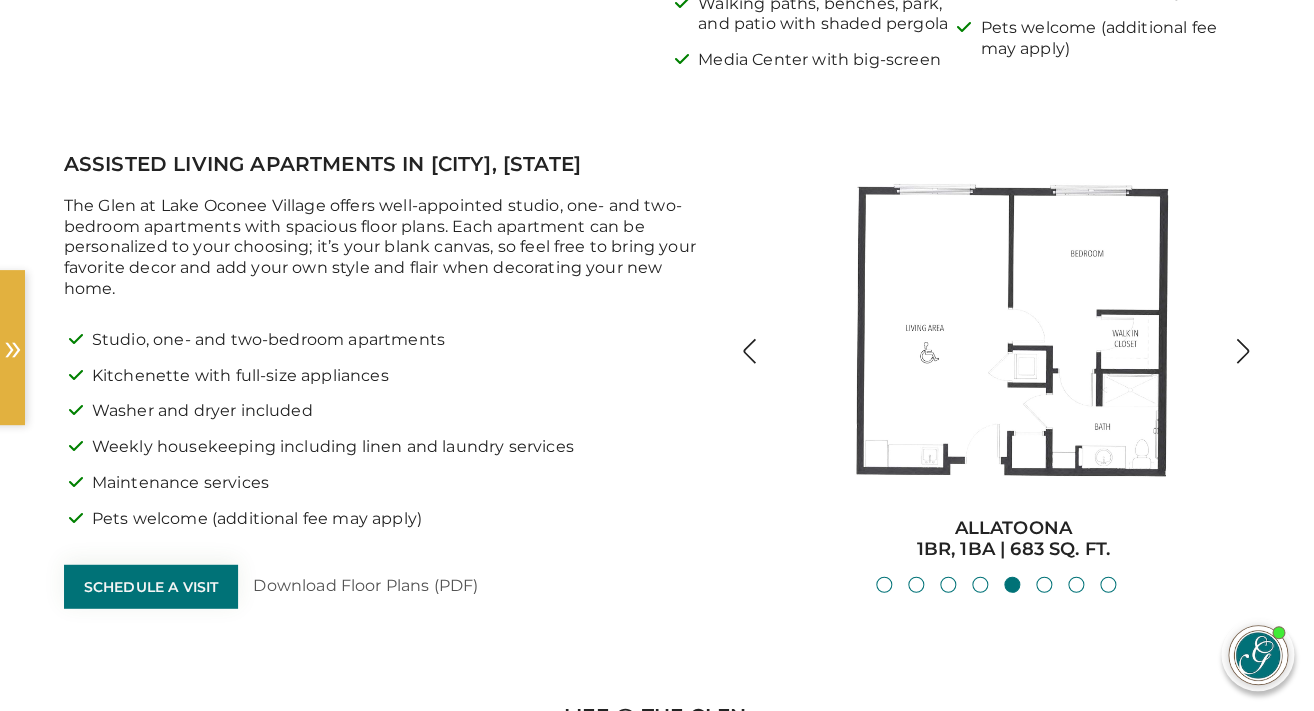 click at bounding box center [1242, 351] 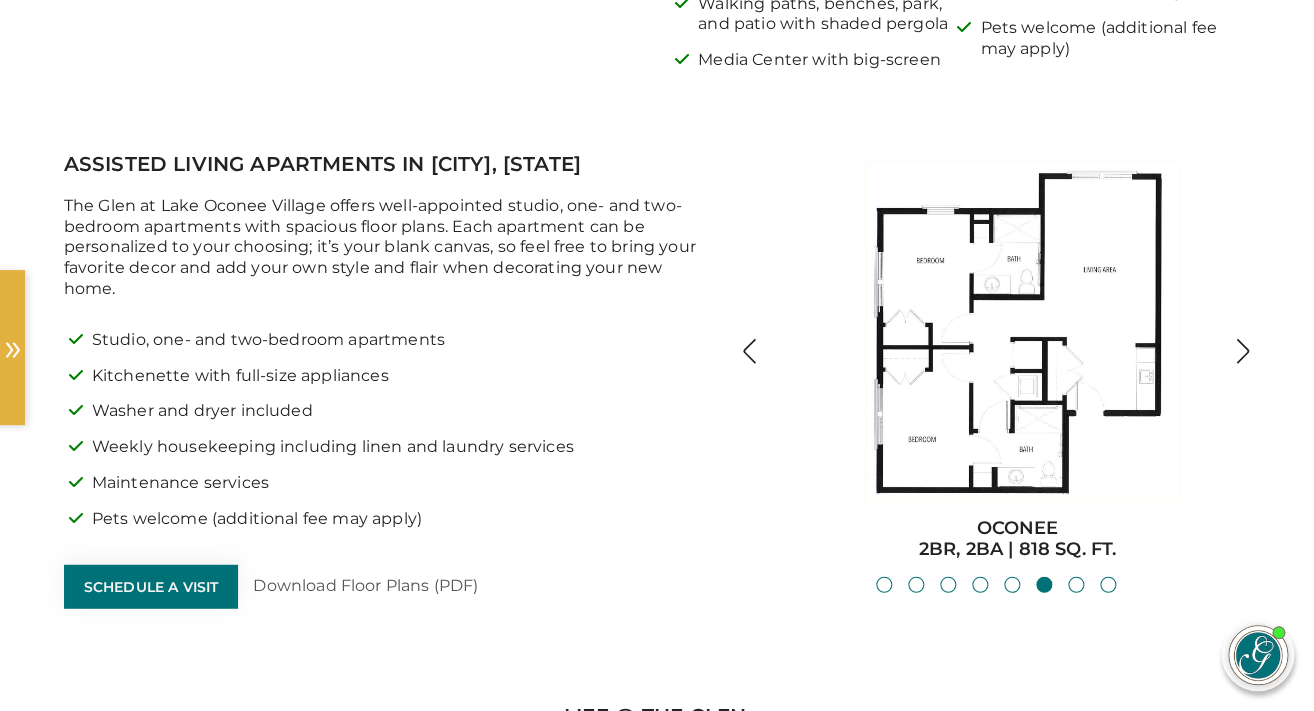 click at bounding box center (1242, 351) 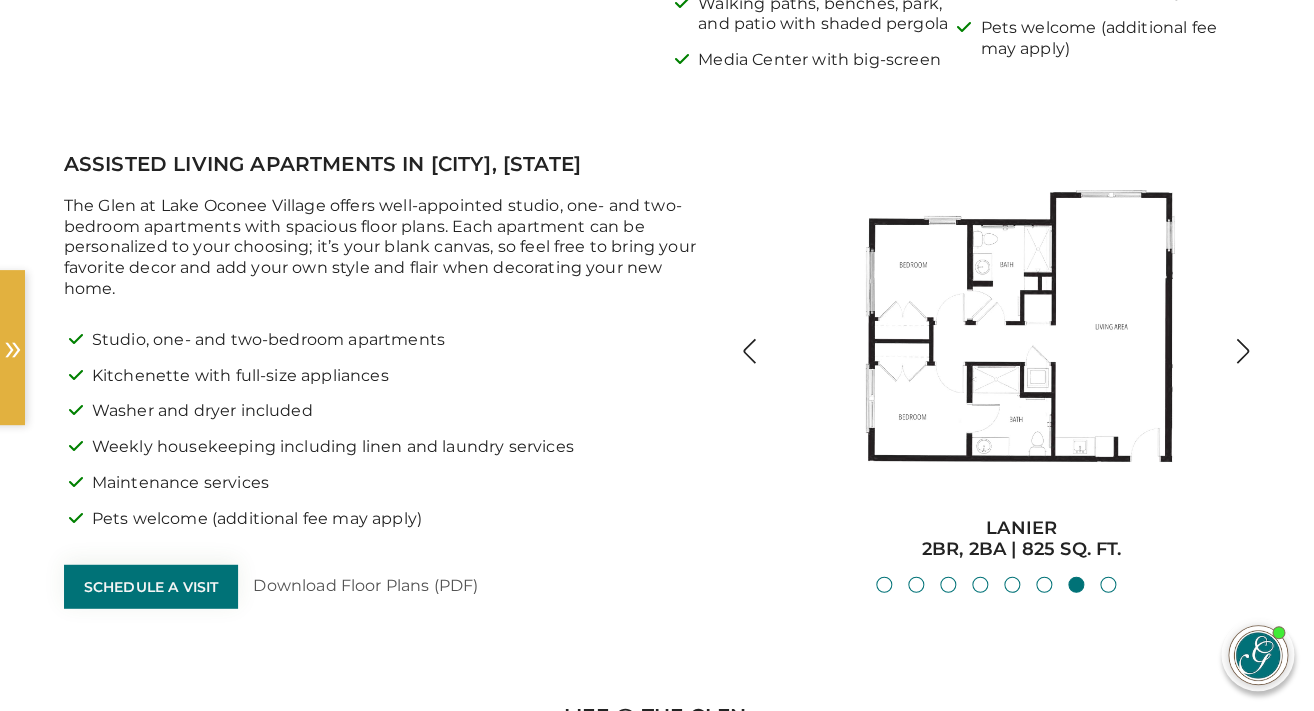 click at bounding box center (1242, 351) 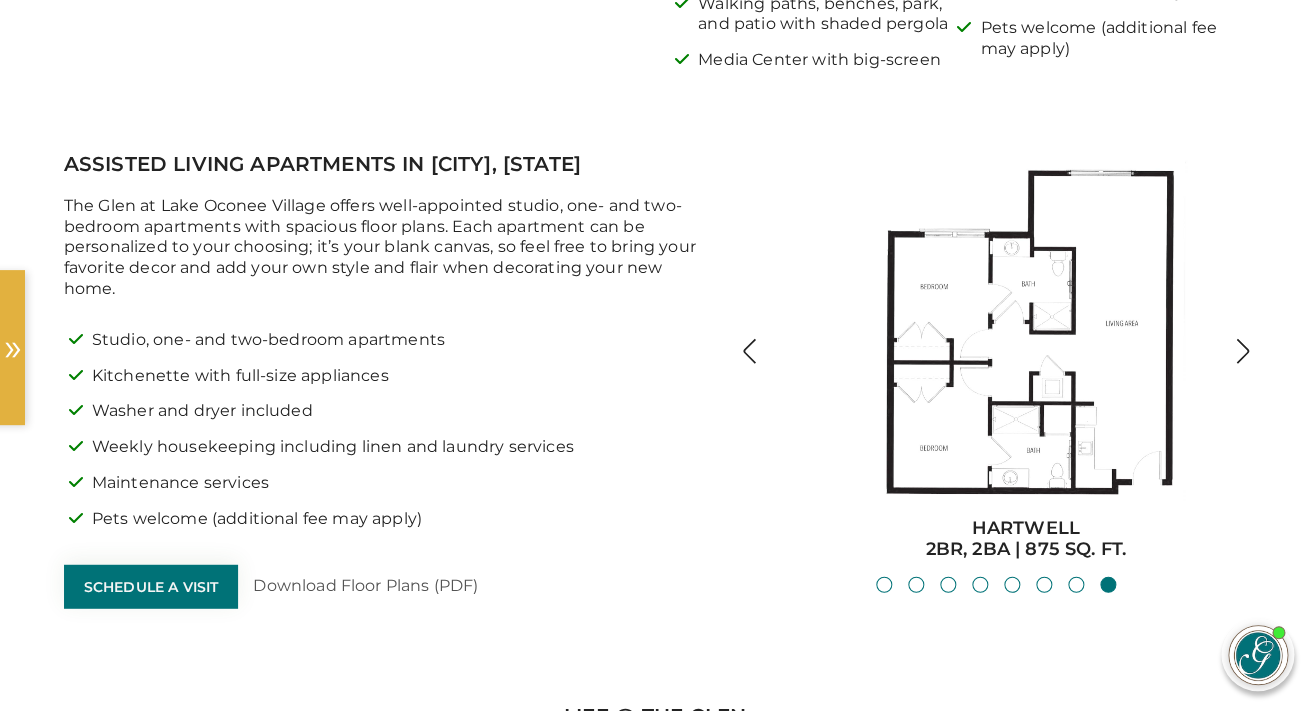 click on "Maintenance services" at bounding box center [401, 491] 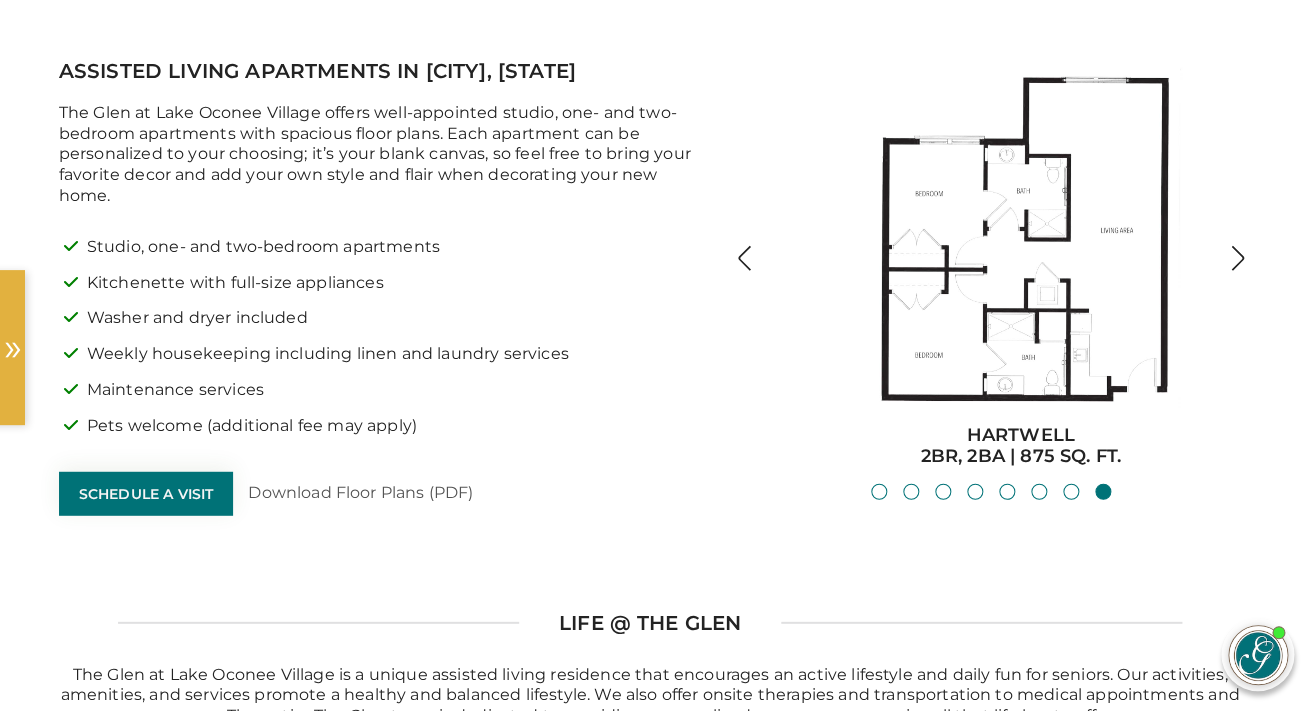 scroll, scrollTop: 1540, scrollLeft: 7, axis: both 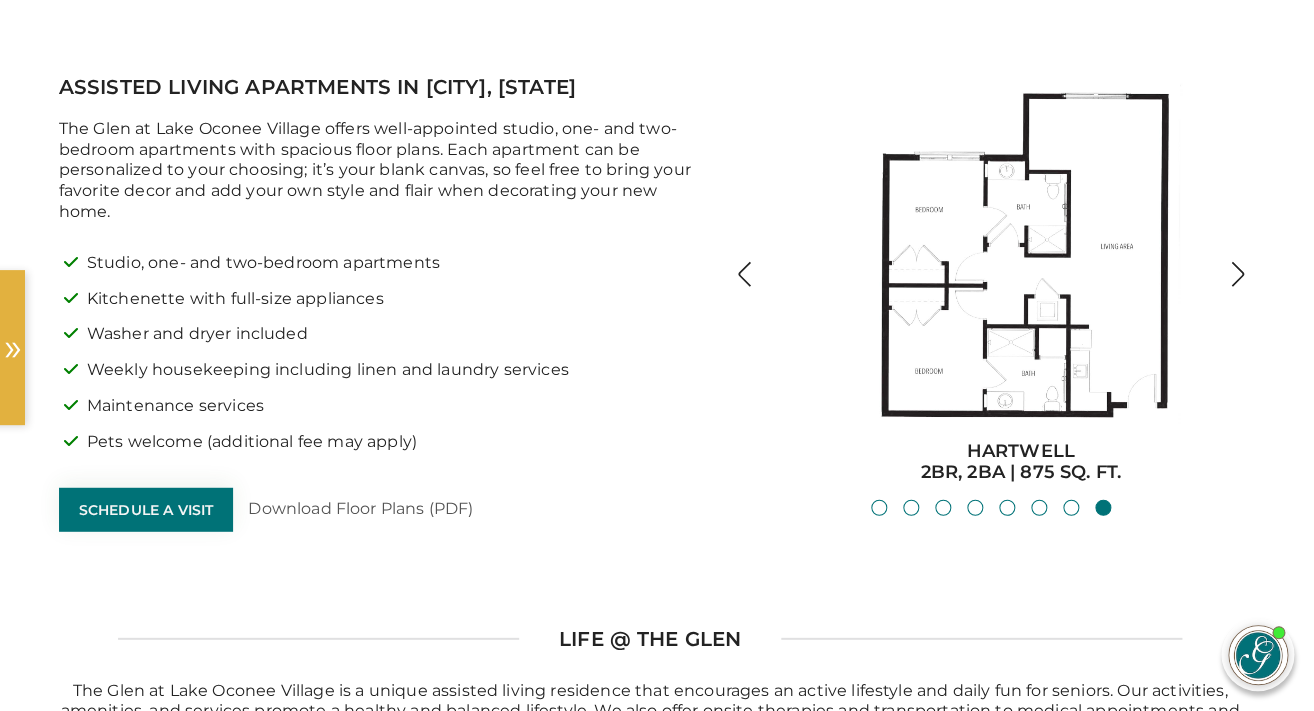 click at bounding box center [744, 274] 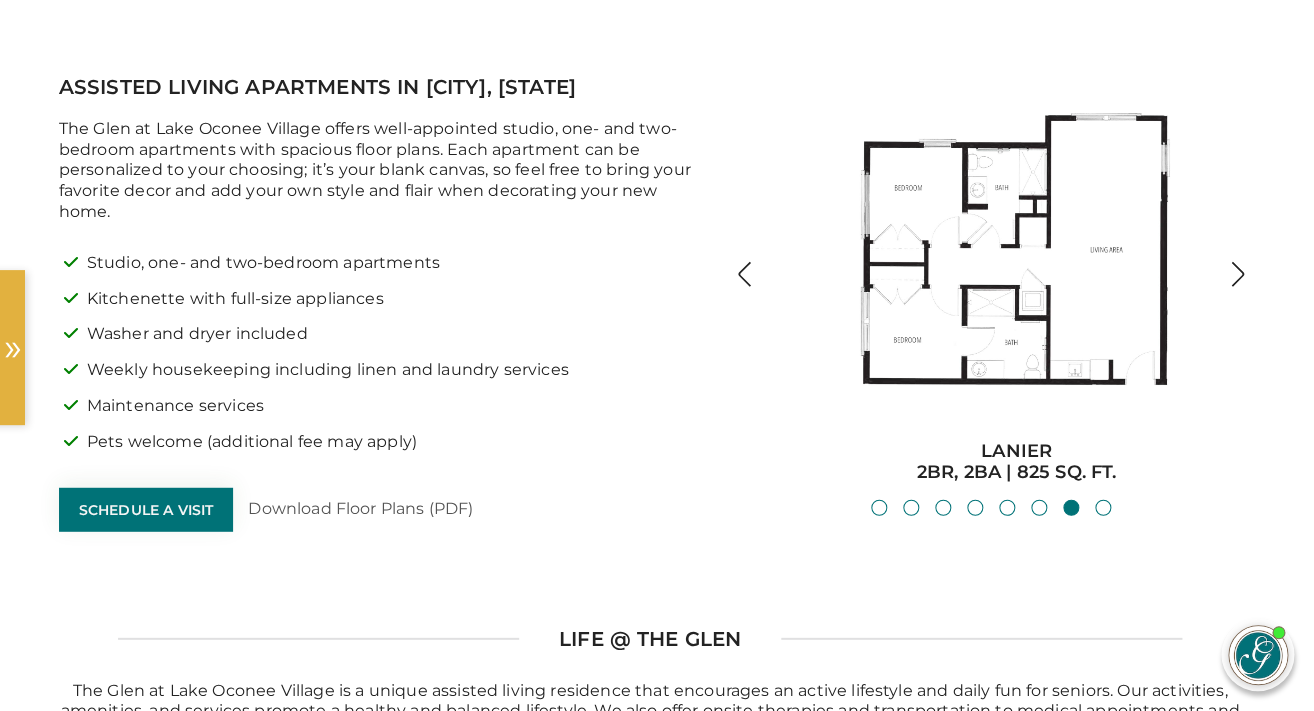 click at bounding box center (744, 274) 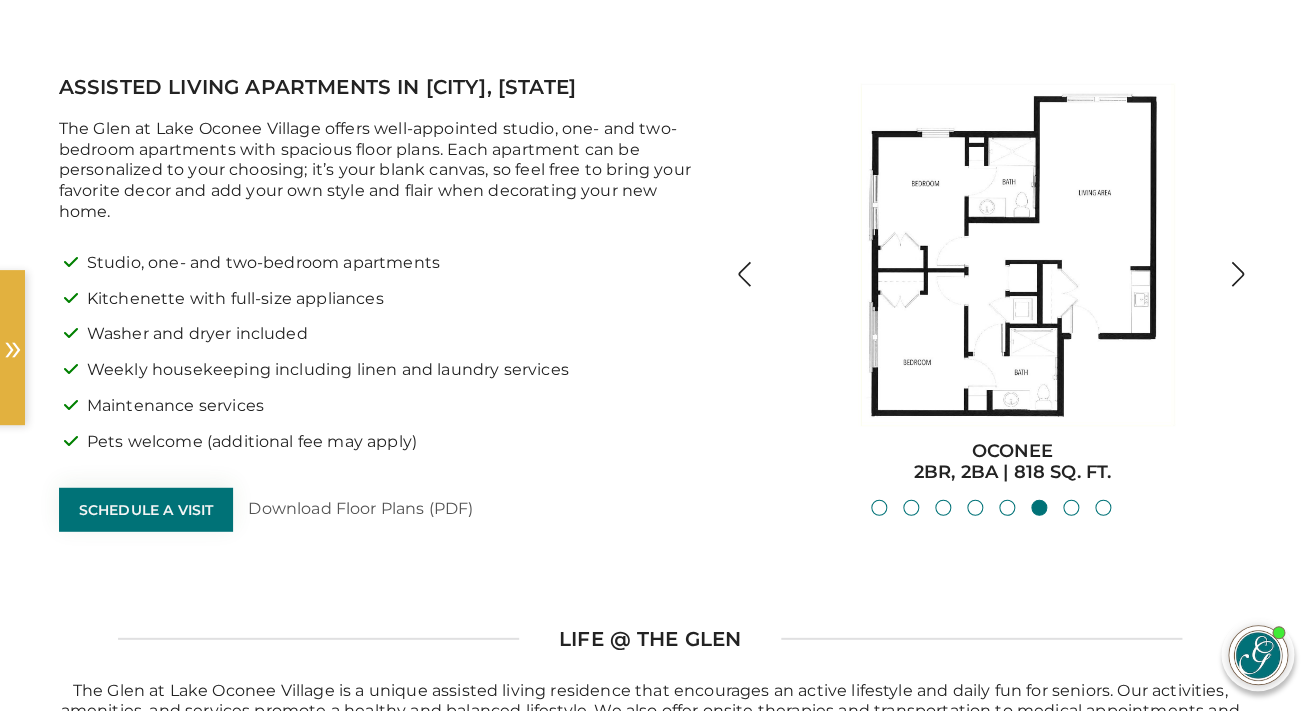 click at bounding box center [744, 274] 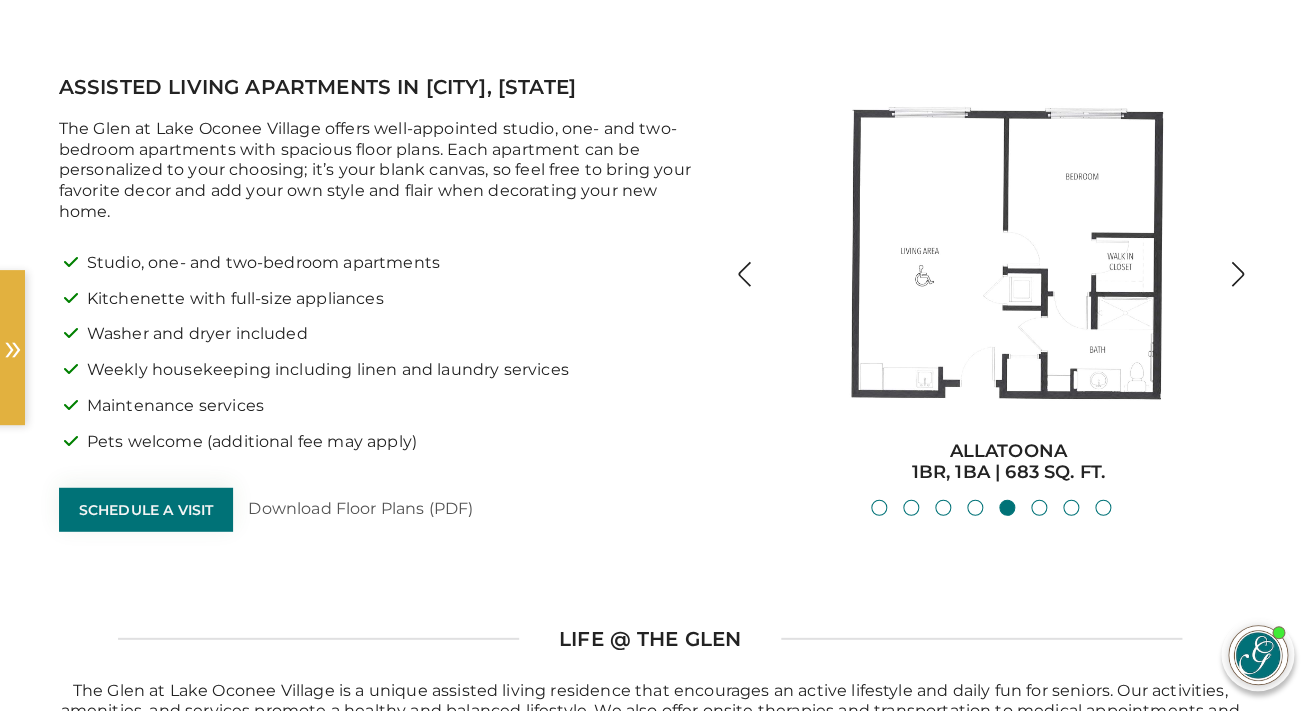 click at bounding box center [744, 274] 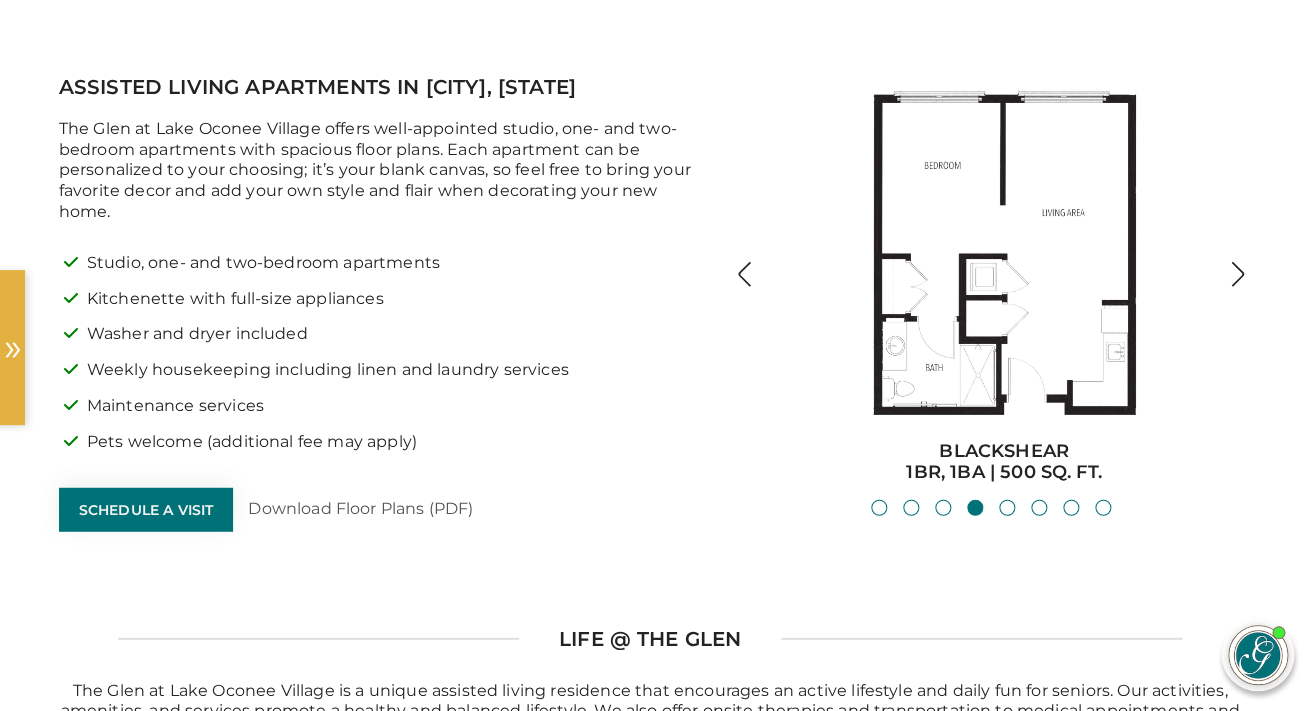 click at bounding box center [744, 274] 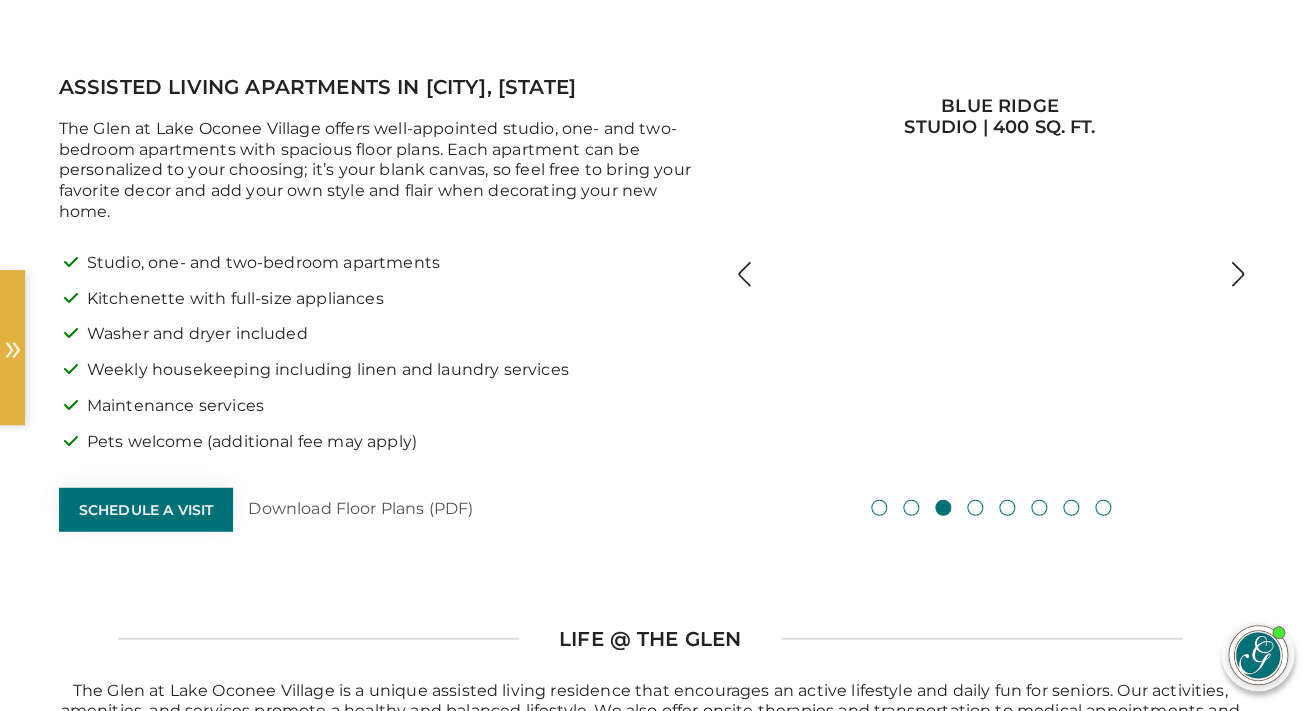 click at bounding box center (744, 274) 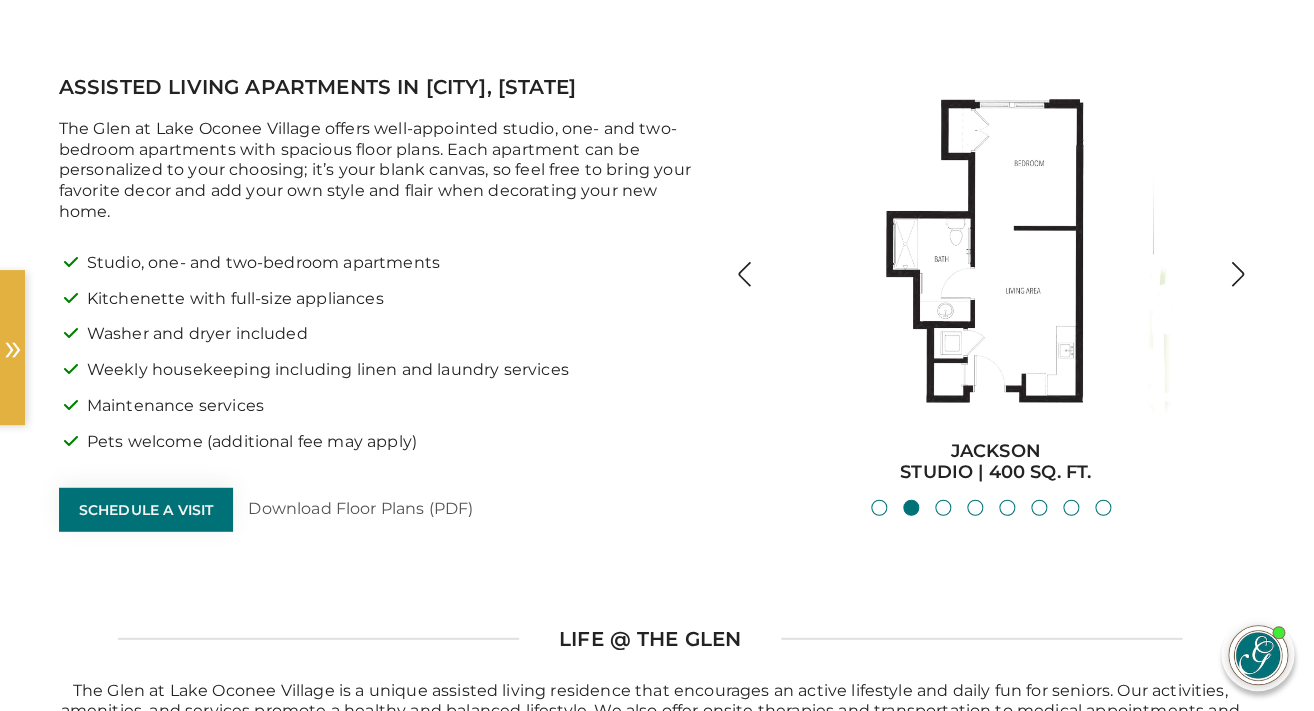 click at bounding box center (744, 274) 